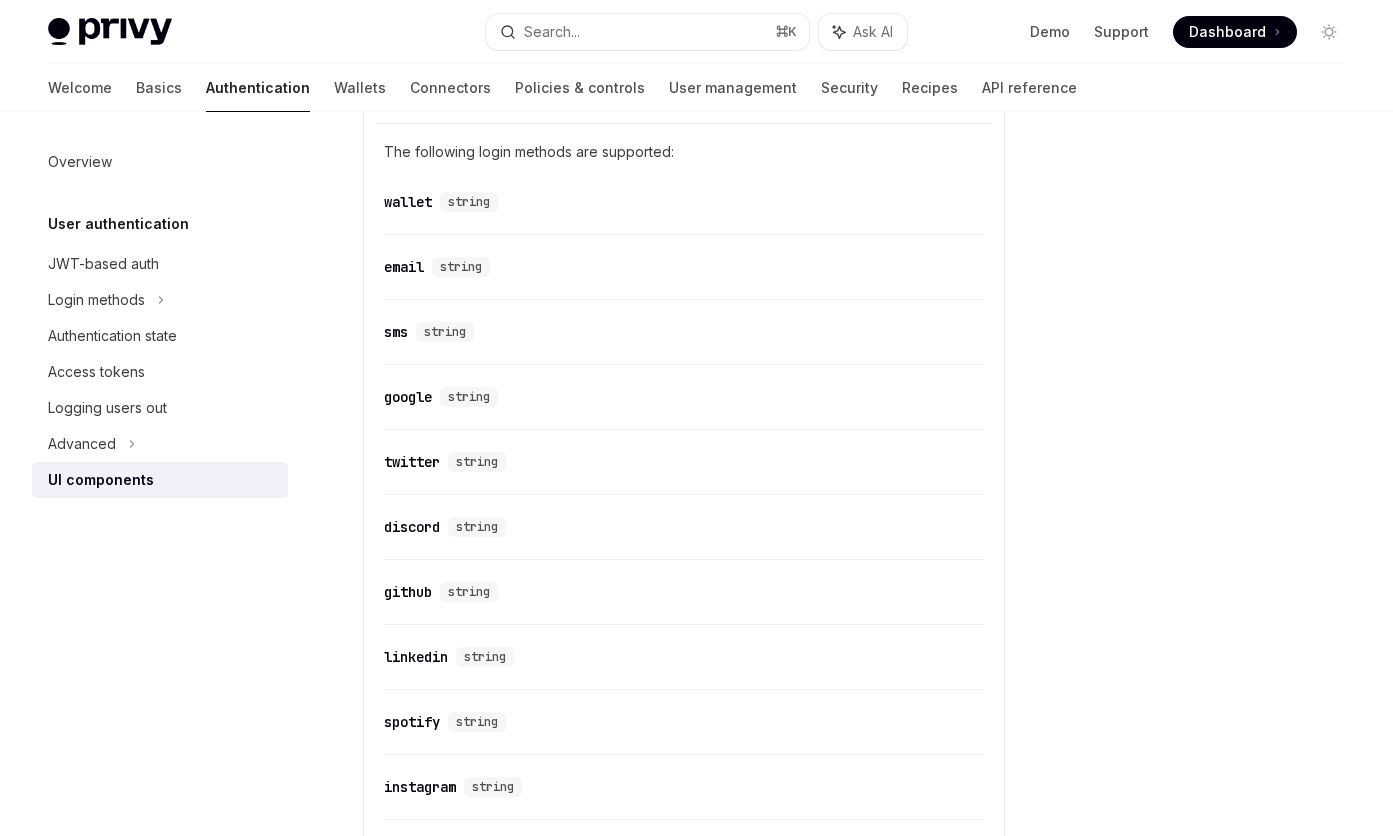 scroll, scrollTop: 2002, scrollLeft: 0, axis: vertical 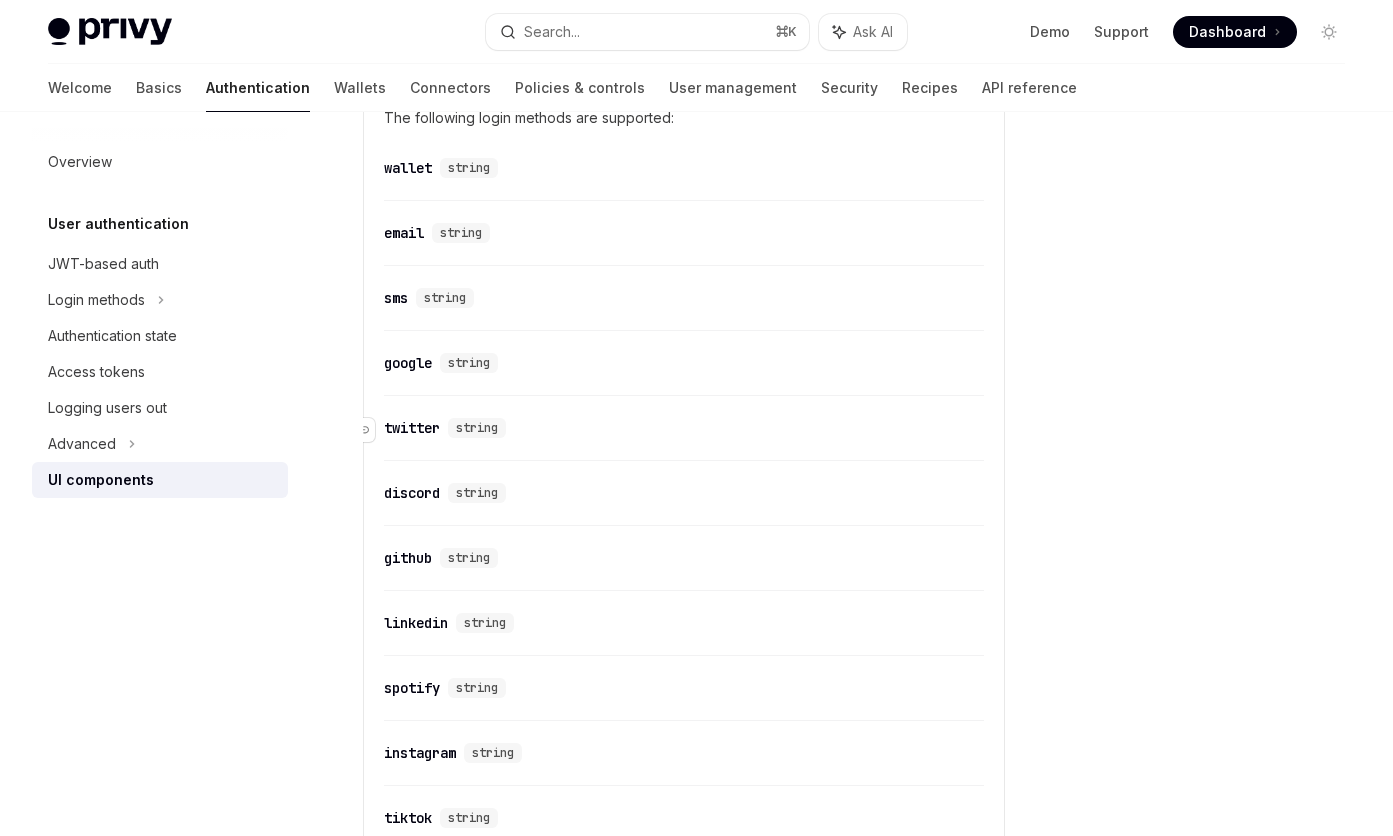 click on "twitter" at bounding box center [412, 428] 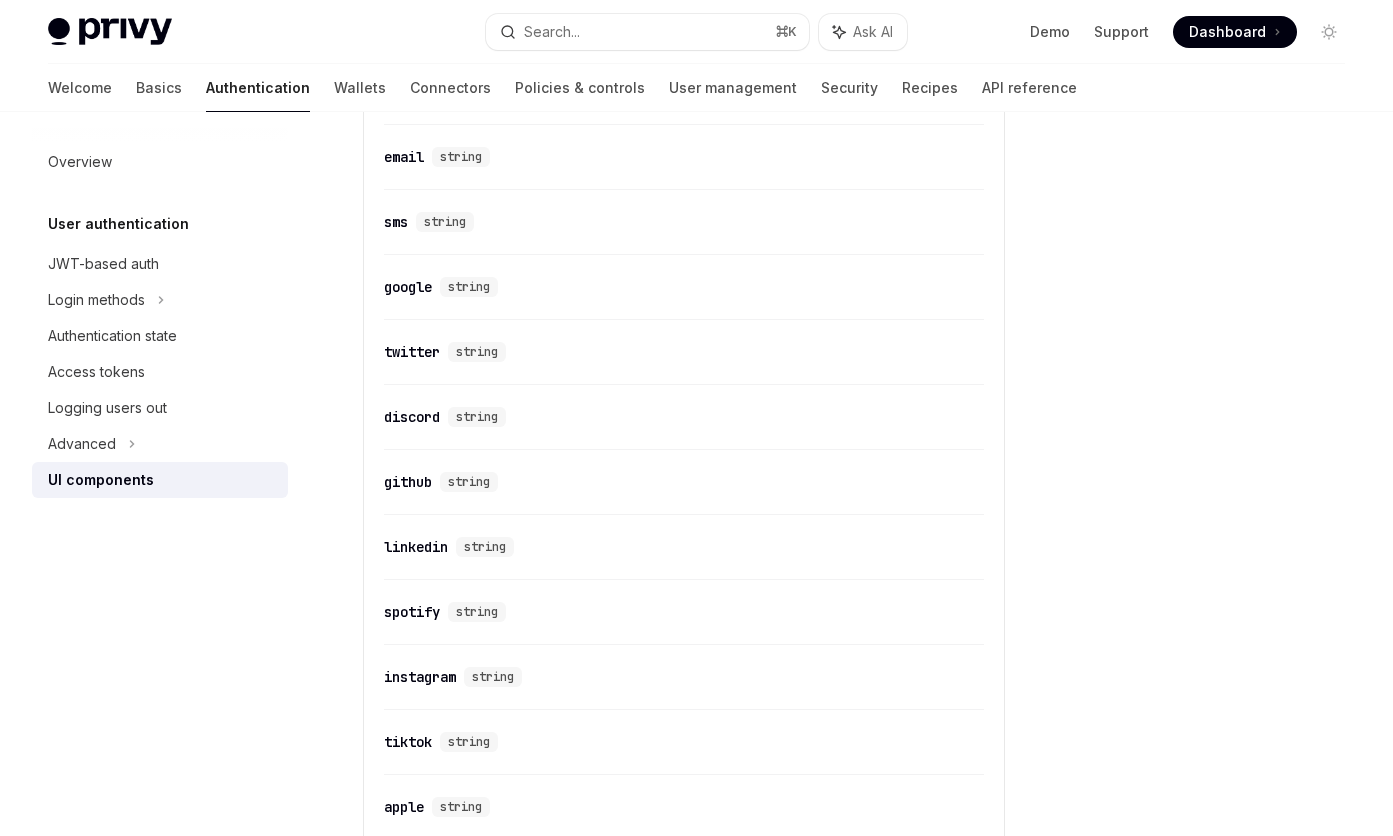 scroll, scrollTop: 2074, scrollLeft: 0, axis: vertical 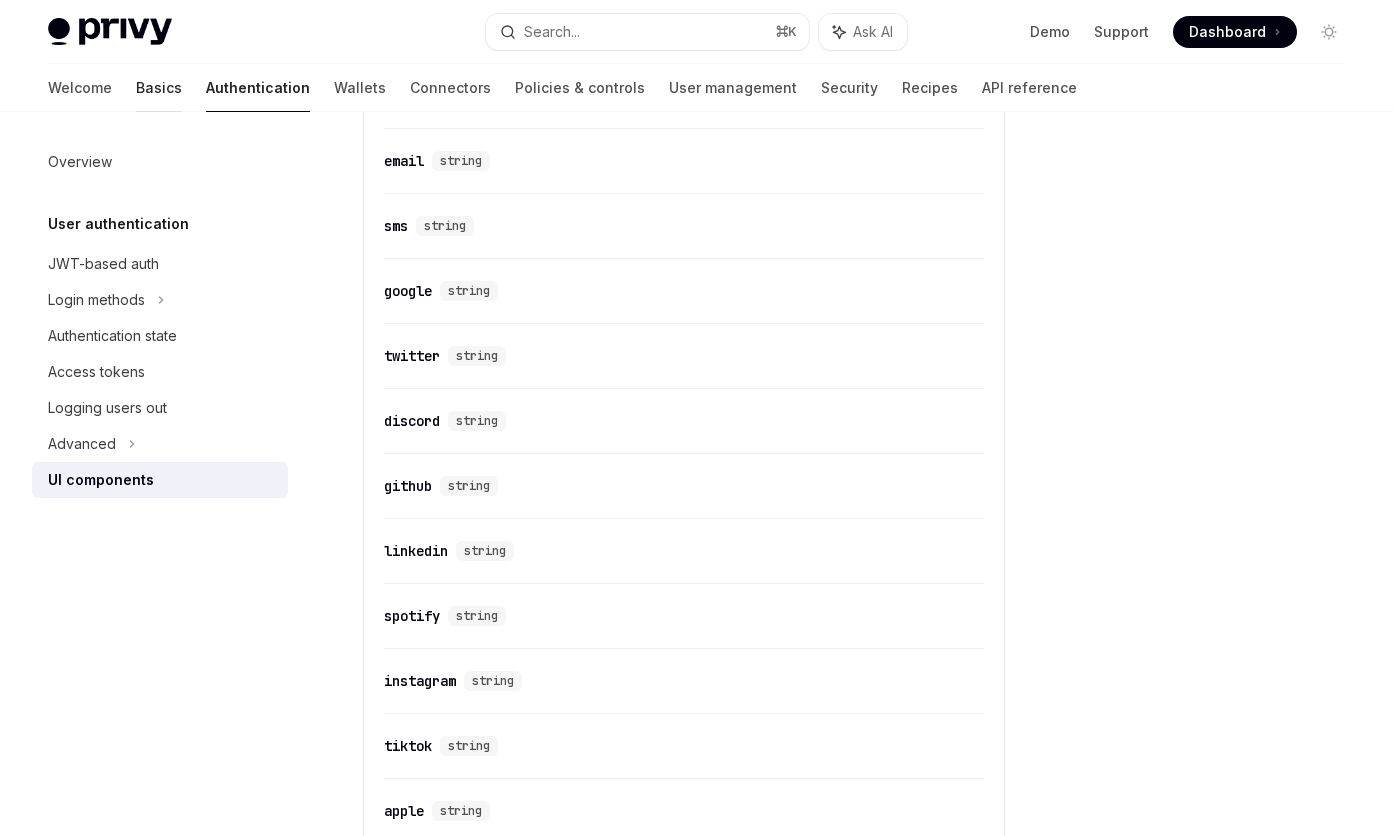 click on "Basics" at bounding box center [159, 88] 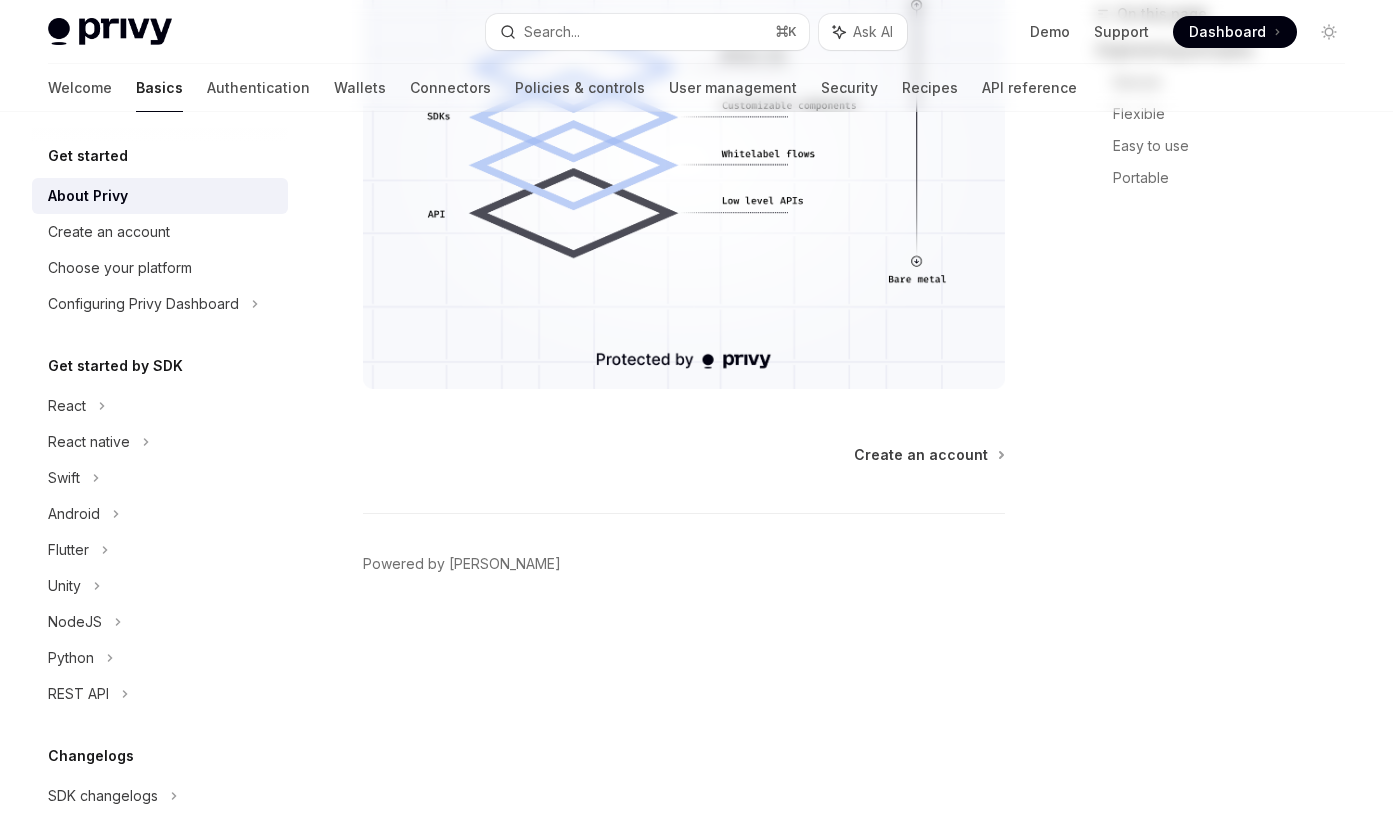 scroll, scrollTop: 0, scrollLeft: 0, axis: both 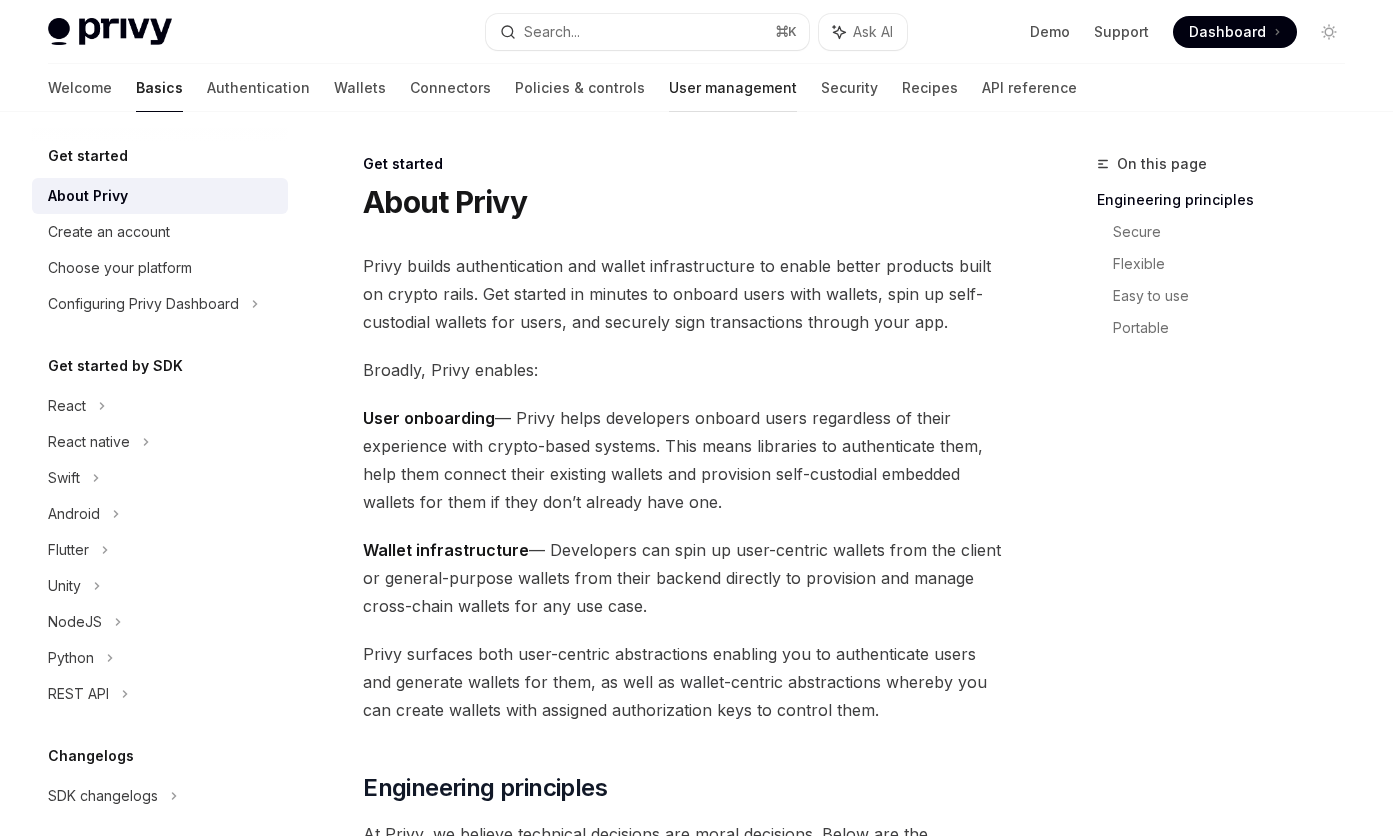click on "User management" at bounding box center (733, 88) 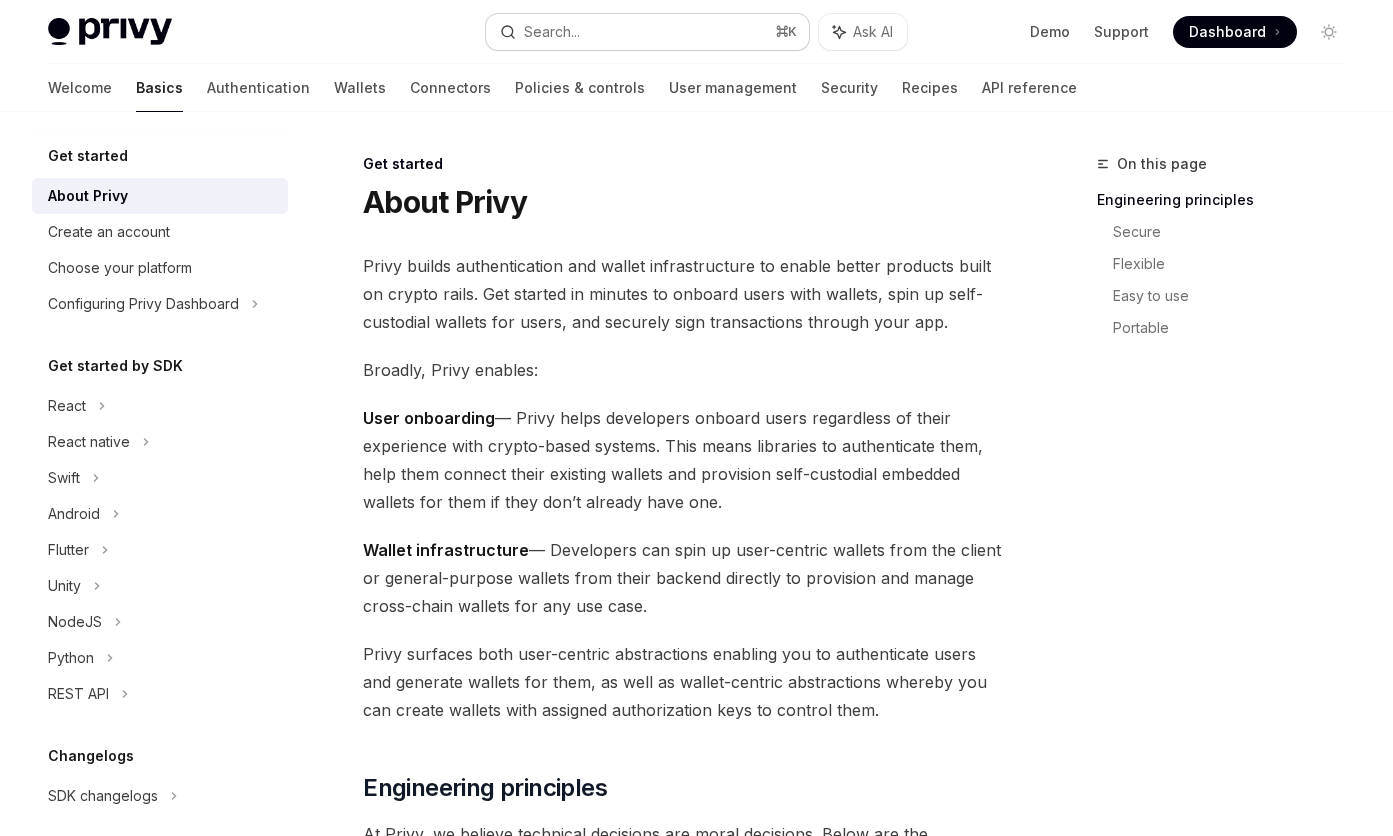 type on "*" 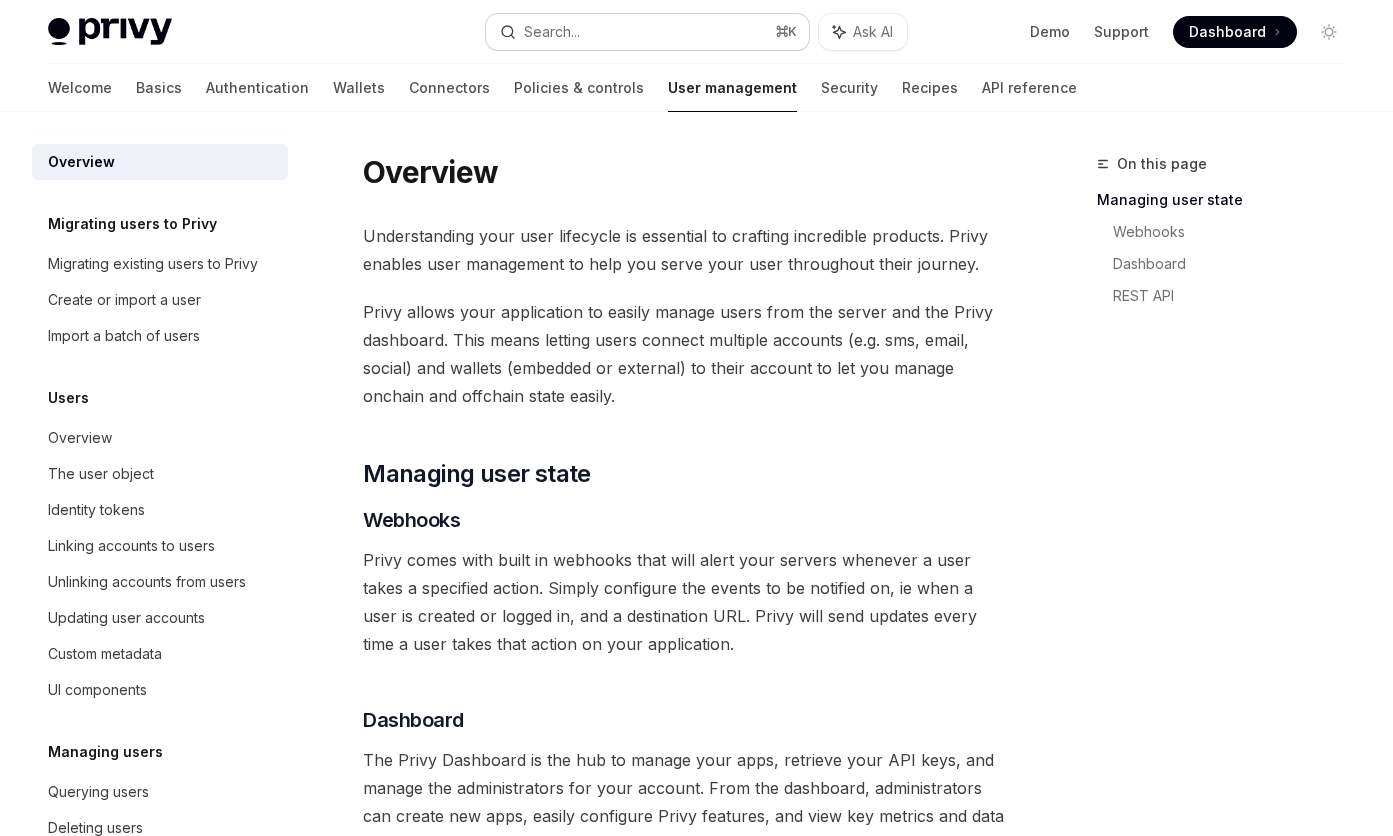 click on "Search... ⌘ K" at bounding box center (648, 32) 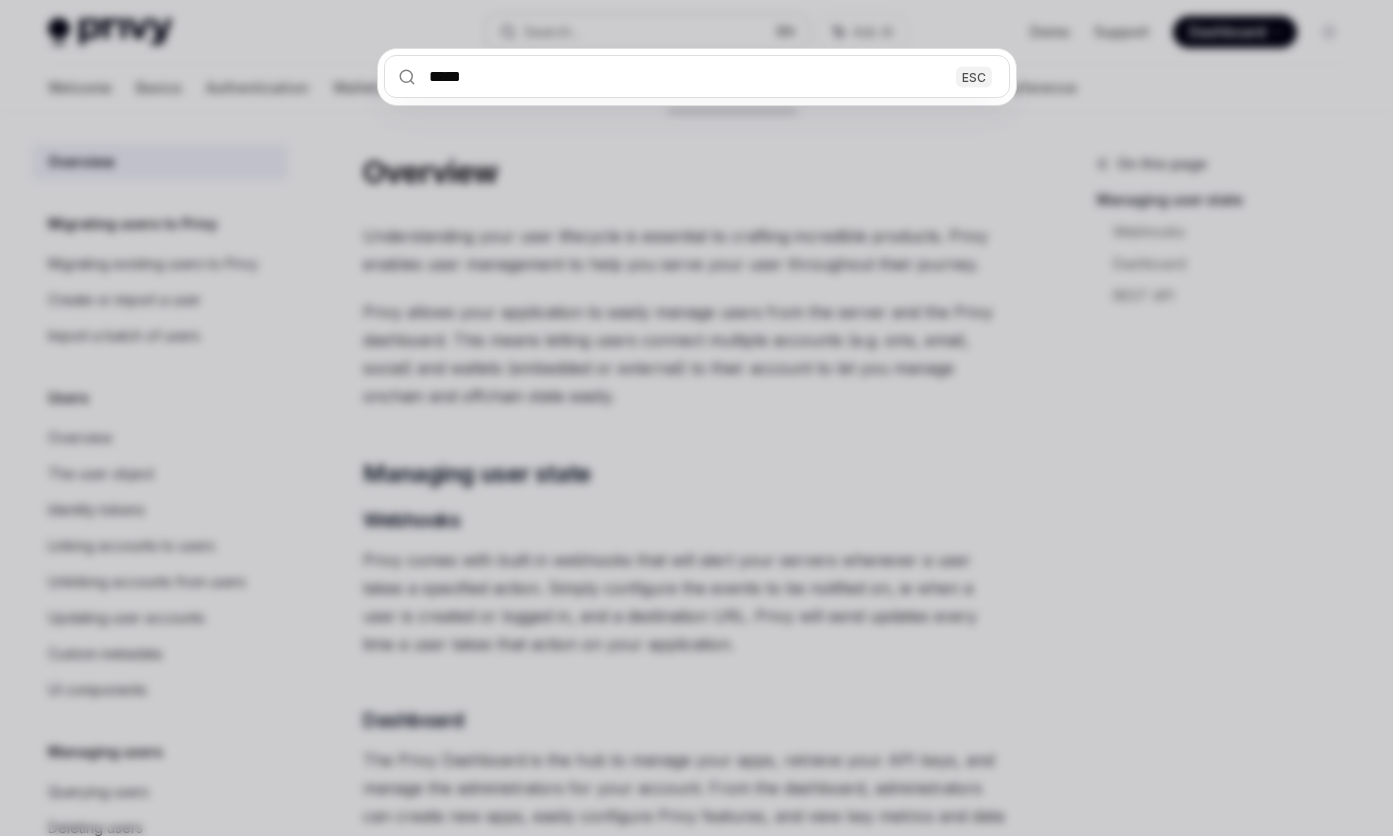 type on "******" 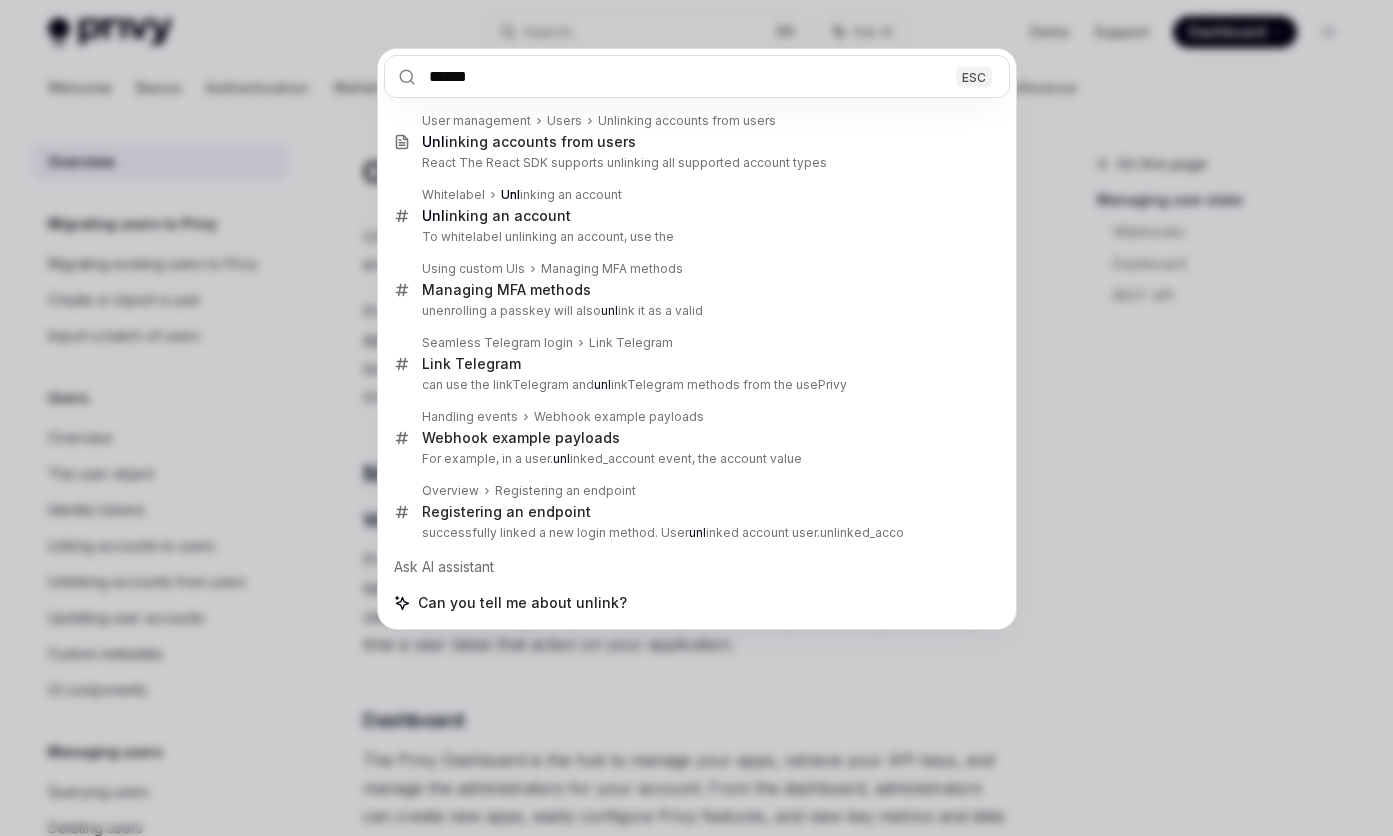 click on "User management Users Unlinking accounts from users Unl inking accounts from users
React
The React SDK supports unlinking all supported account types" at bounding box center [695, 142] 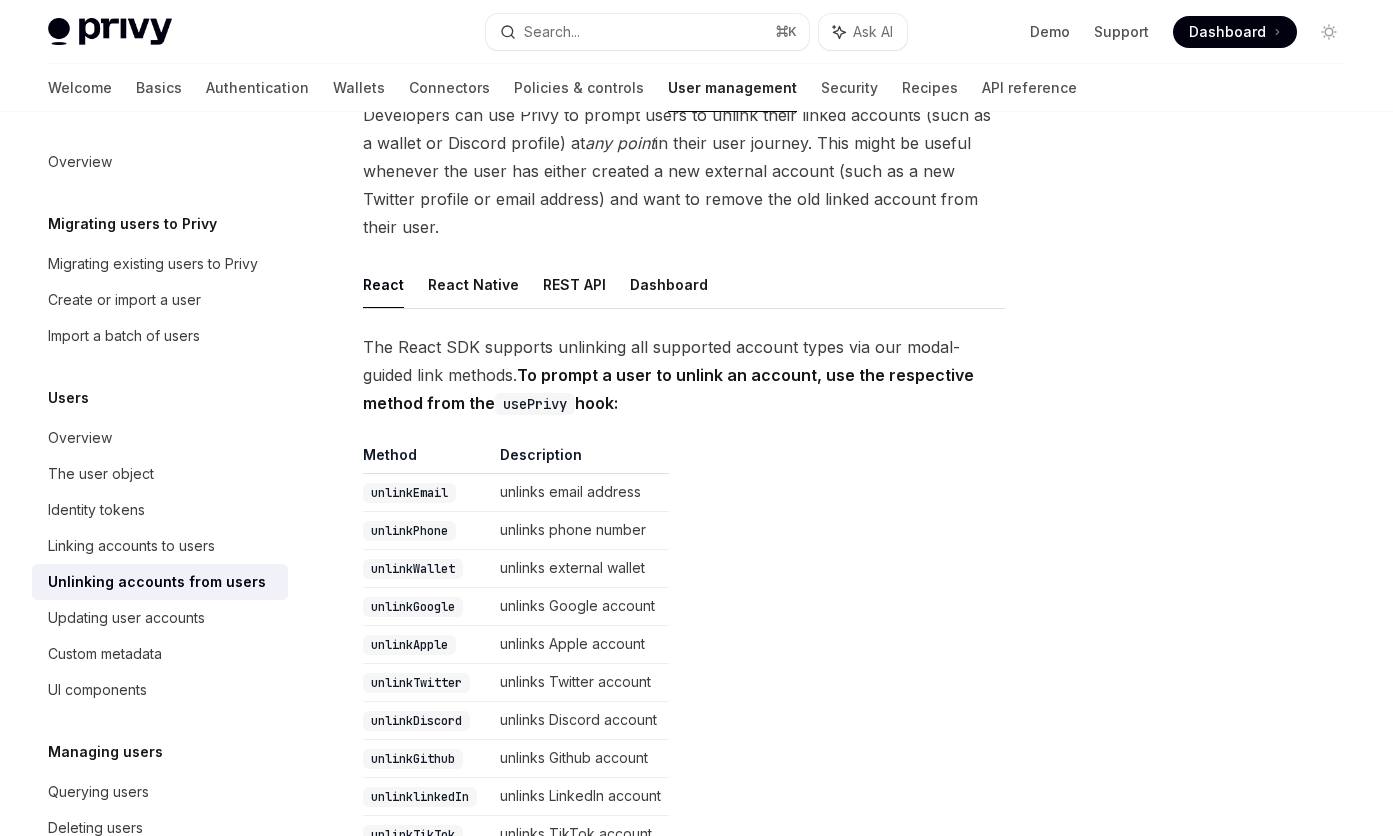 scroll, scrollTop: 155, scrollLeft: 0, axis: vertical 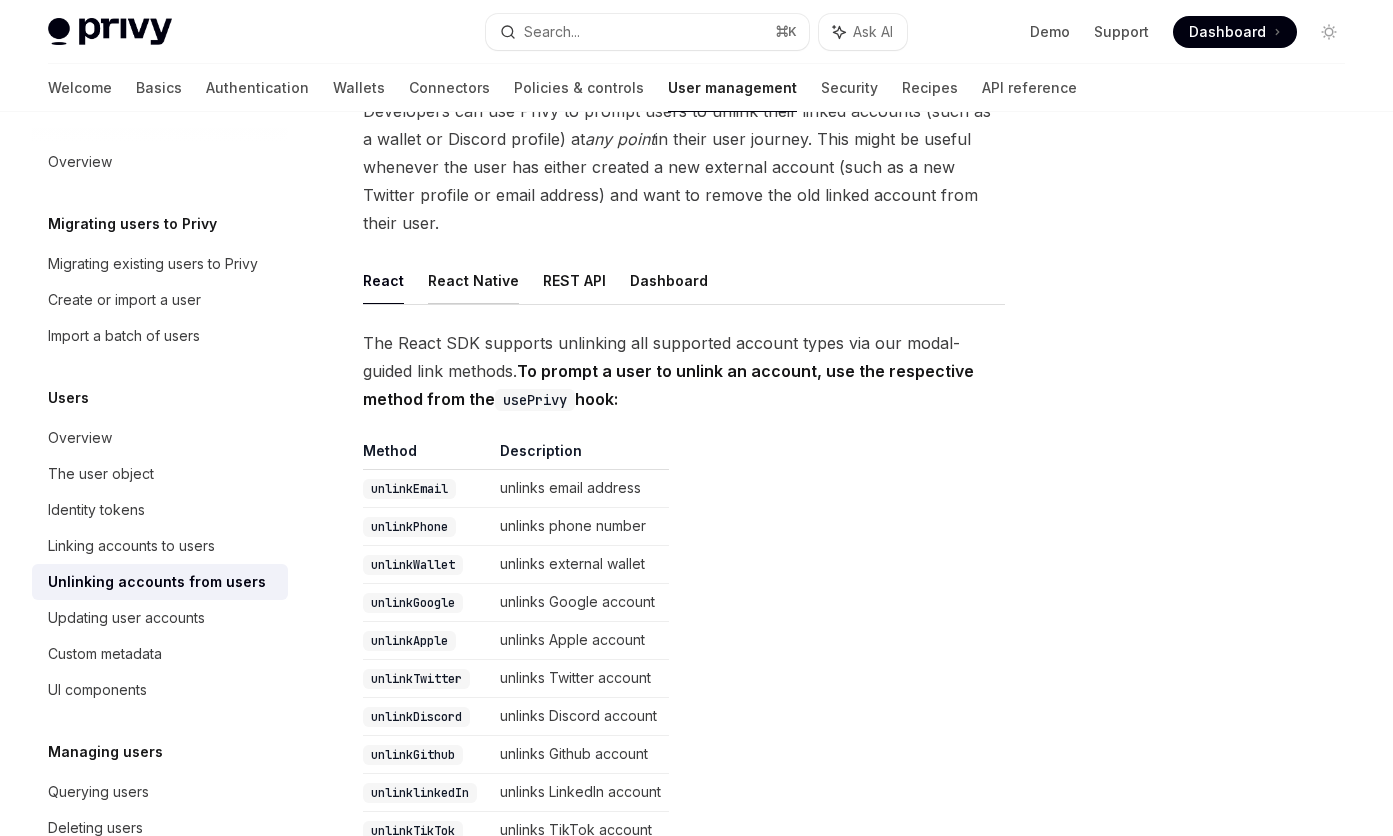click on "React Native" at bounding box center (473, 280) 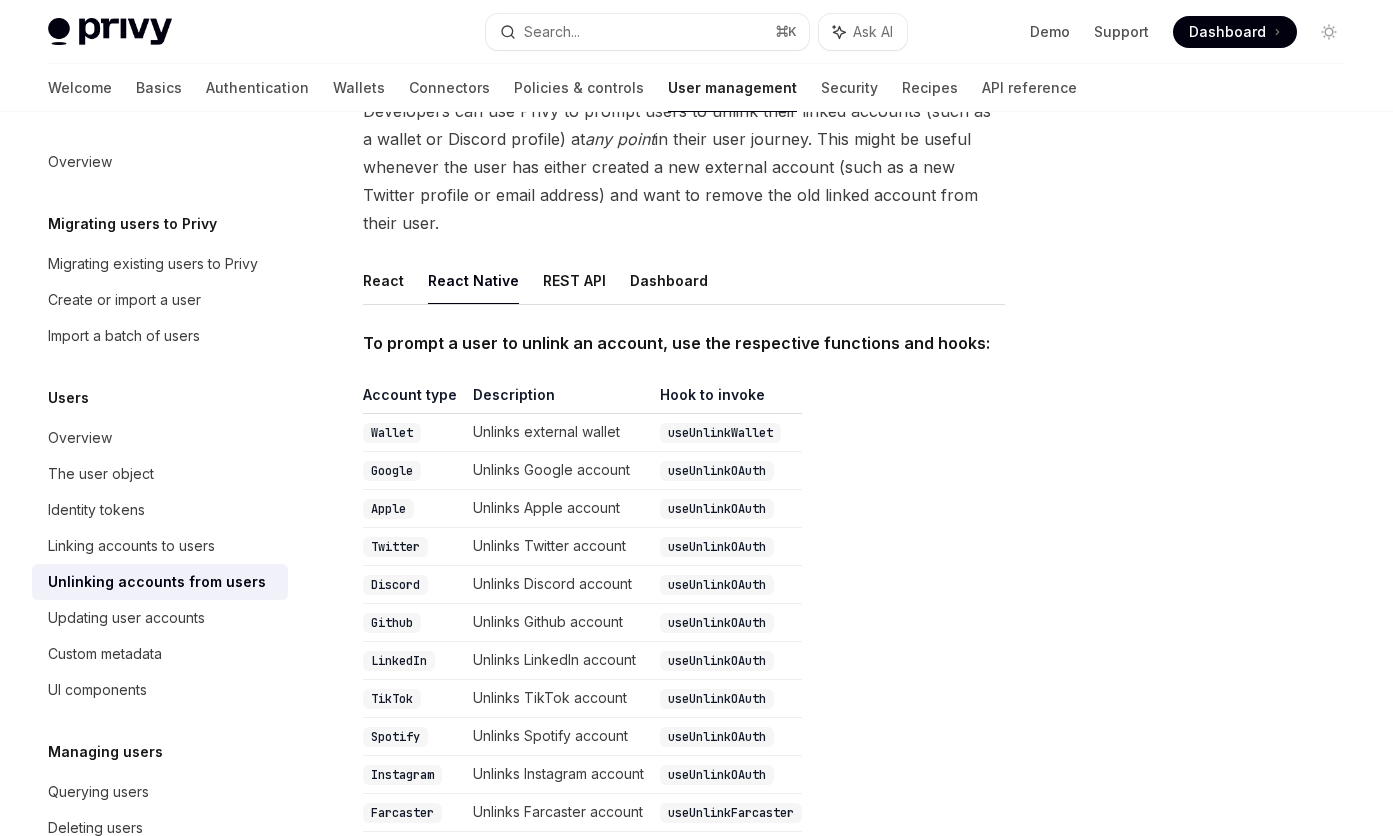 click on "React React Native REST API Dashboard" at bounding box center [684, 281] 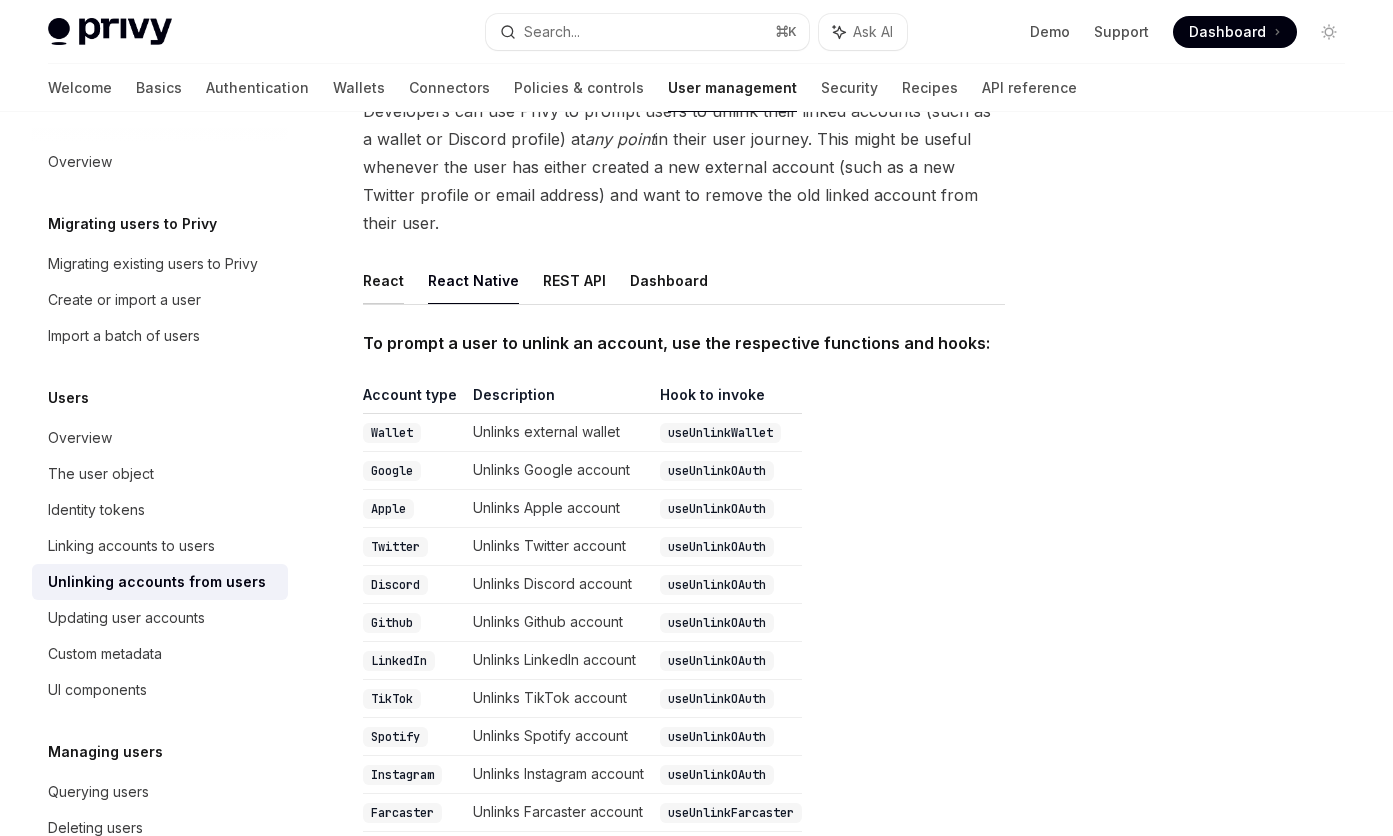 click on "React" at bounding box center [383, 280] 